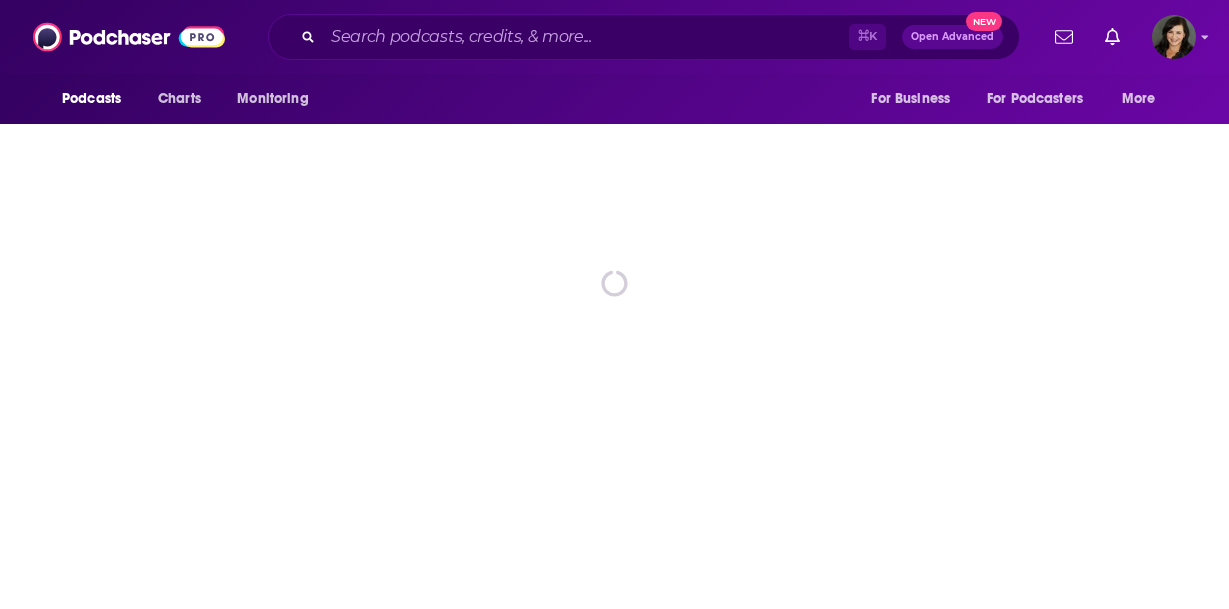 scroll, scrollTop: 0, scrollLeft: 0, axis: both 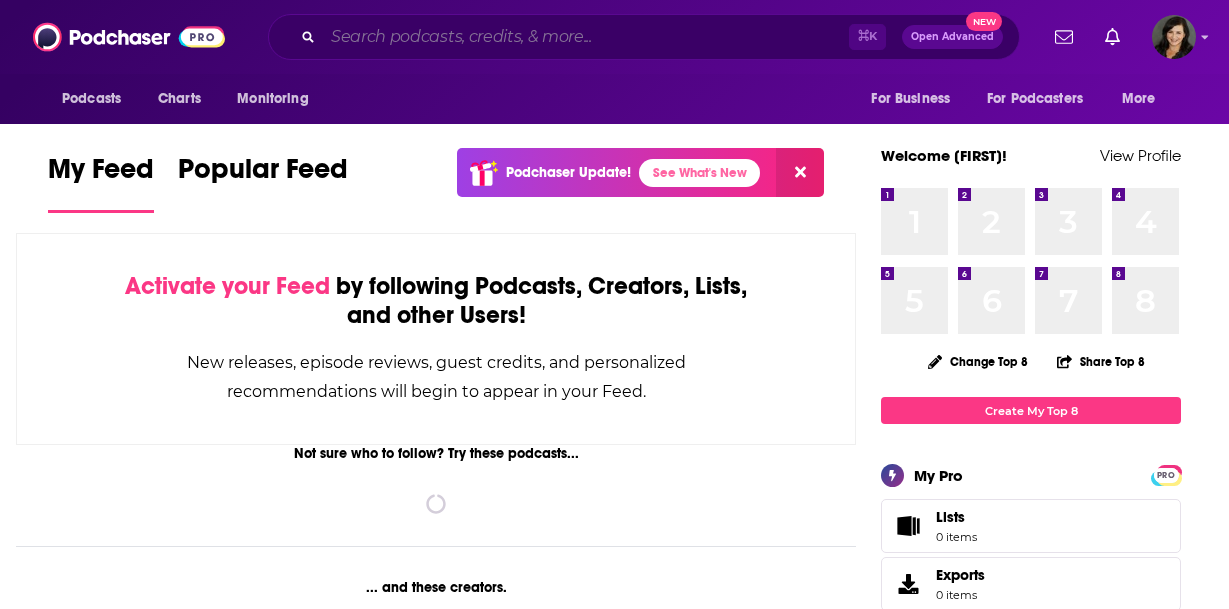 click at bounding box center [586, 37] 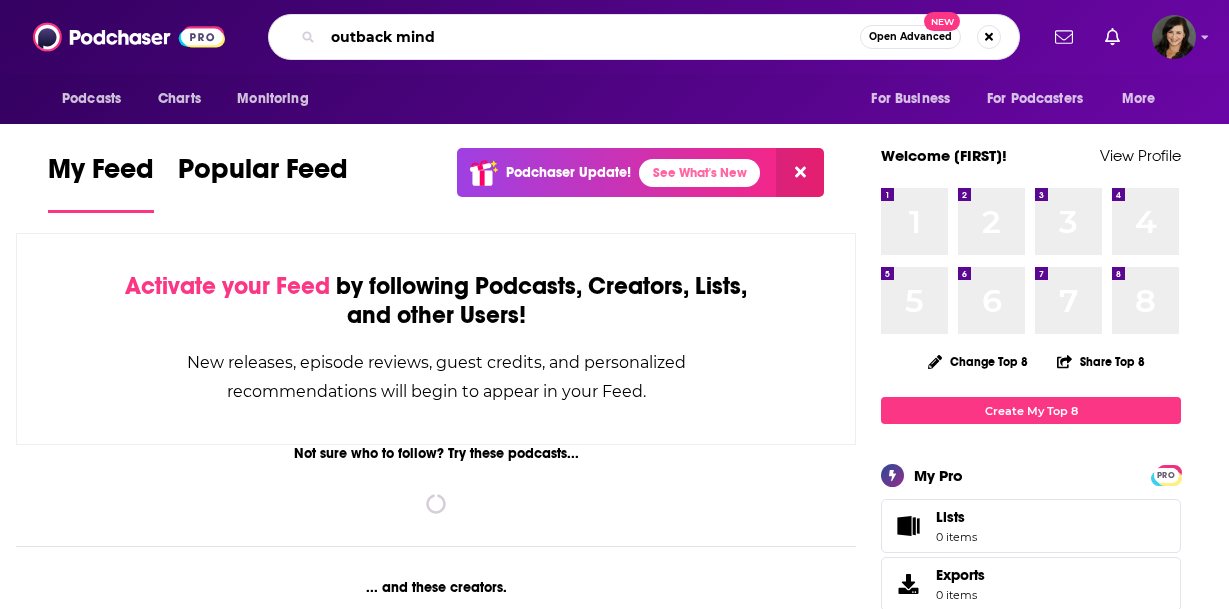 type on "outback mind" 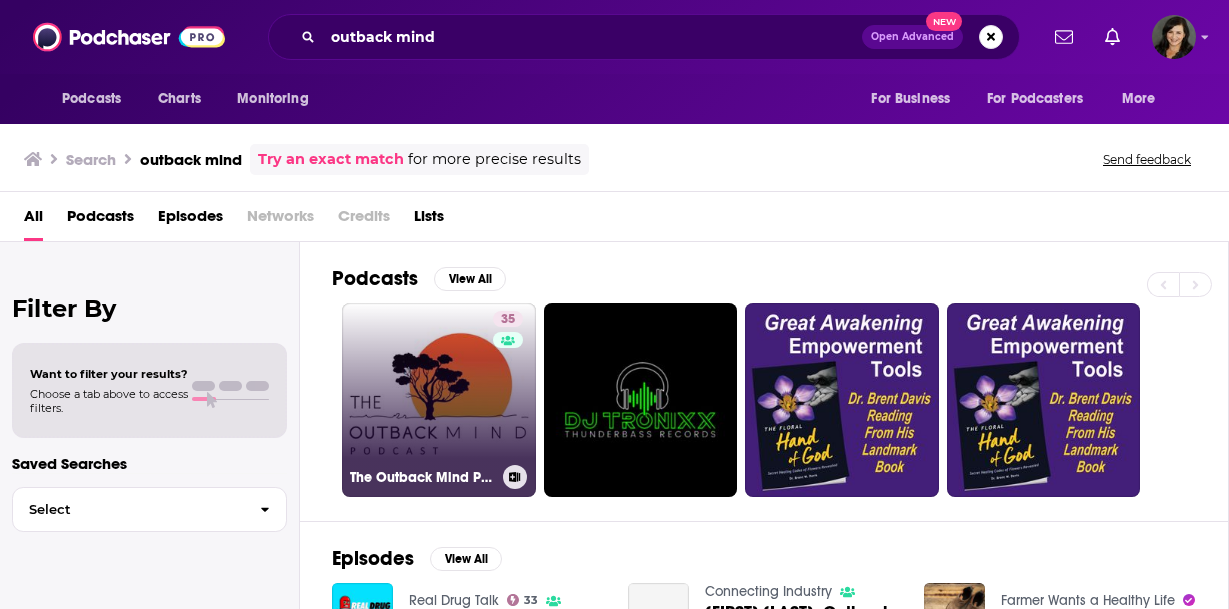 click on "35 The Outback Mind Podcast" at bounding box center [439, 400] 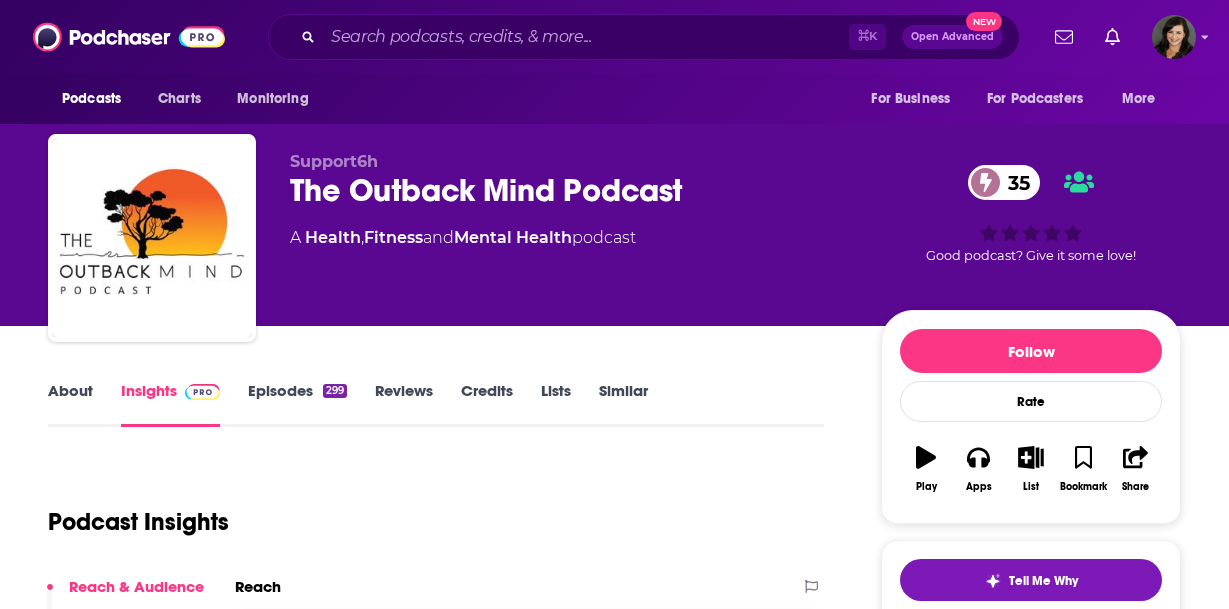 scroll, scrollTop: 2, scrollLeft: 0, axis: vertical 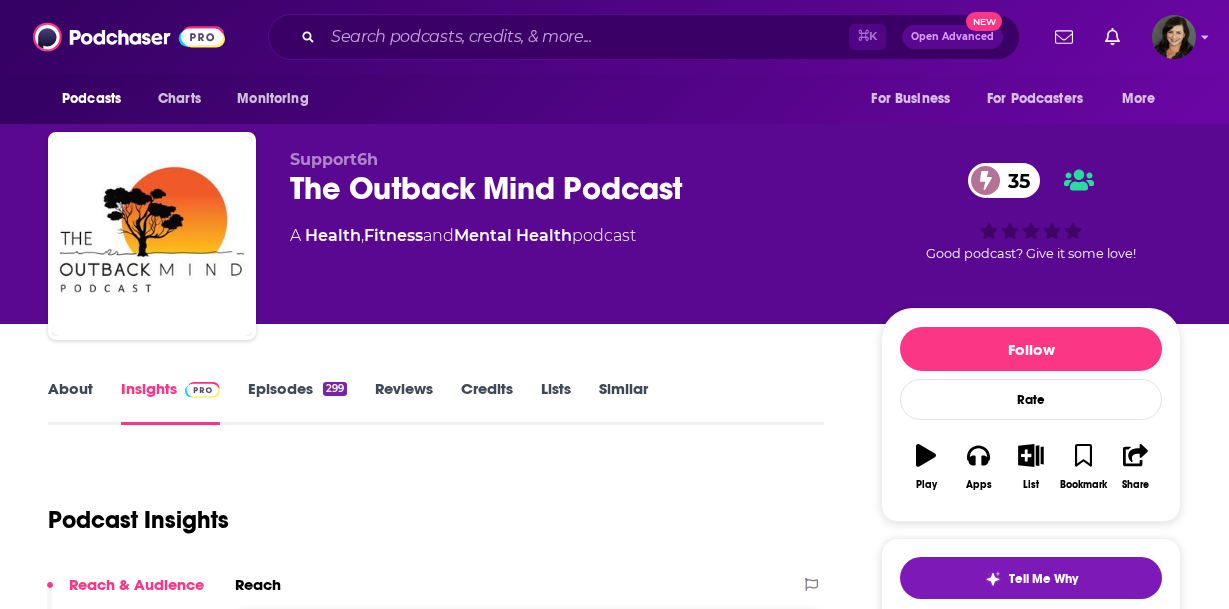 click on "Episodes 299" at bounding box center (297, 402) 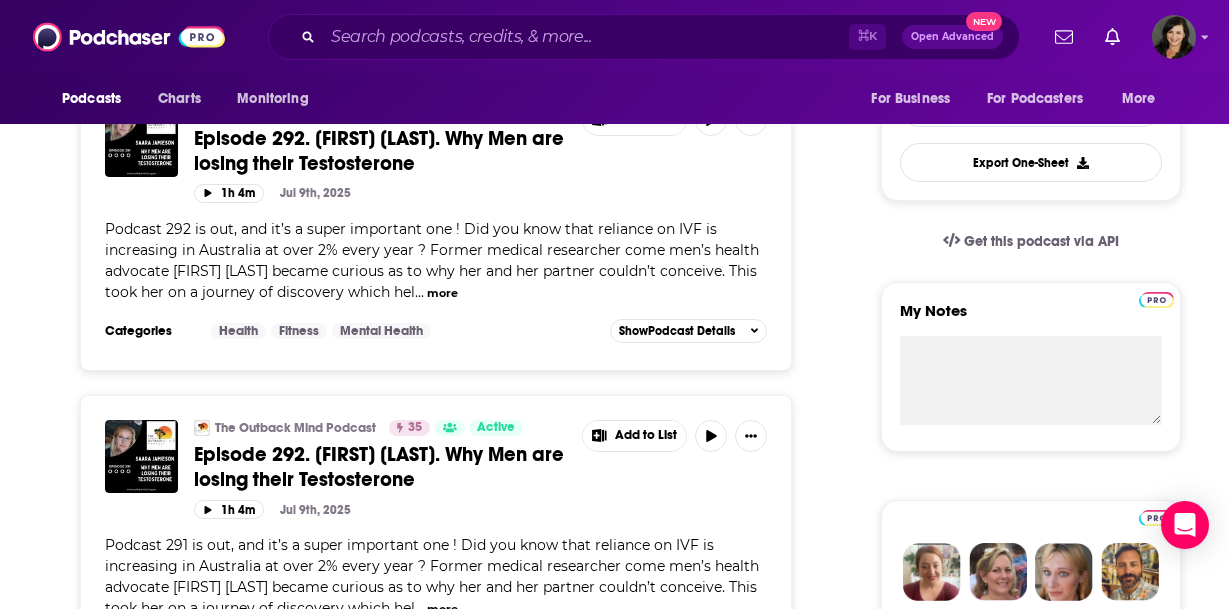 scroll, scrollTop: 0, scrollLeft: 0, axis: both 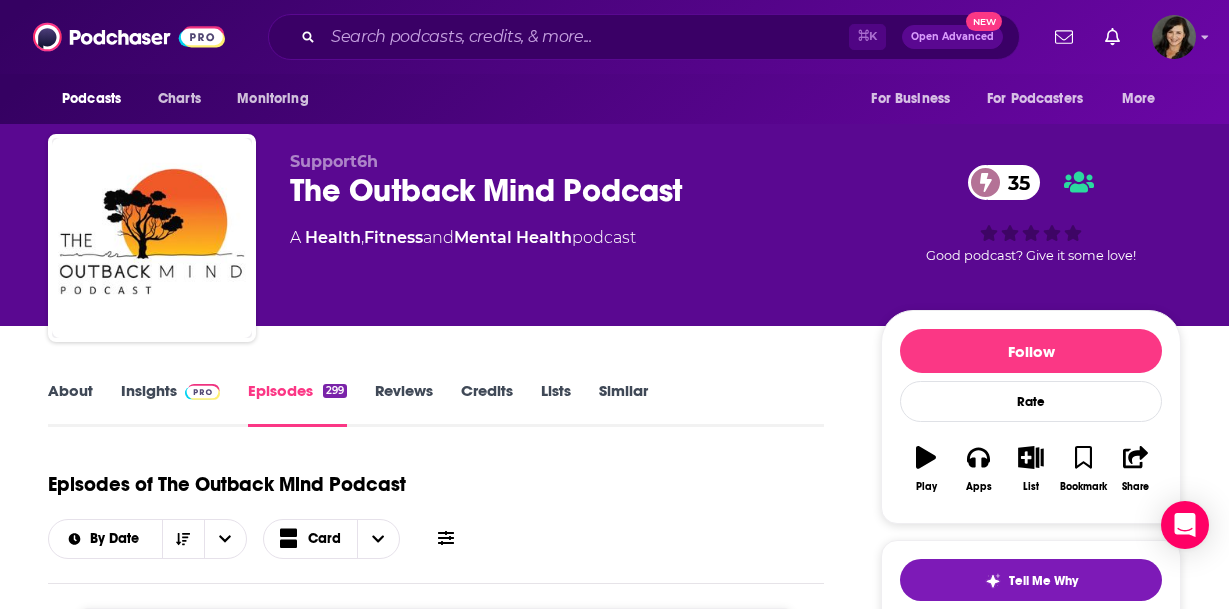 click on "About" at bounding box center [70, 404] 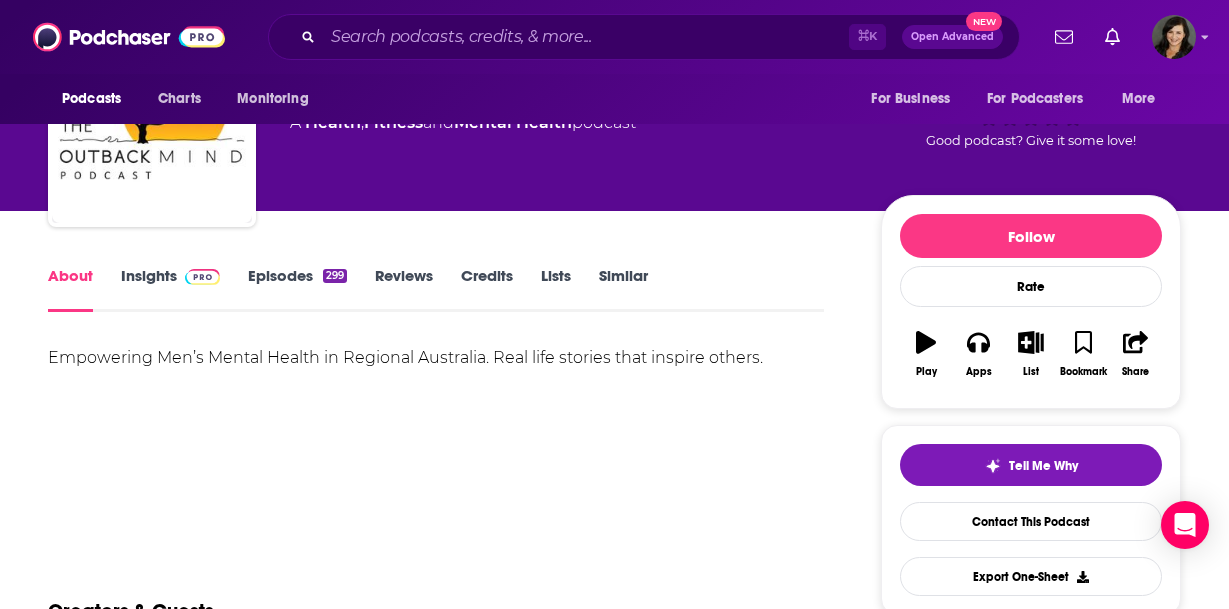 scroll, scrollTop: 0, scrollLeft: 0, axis: both 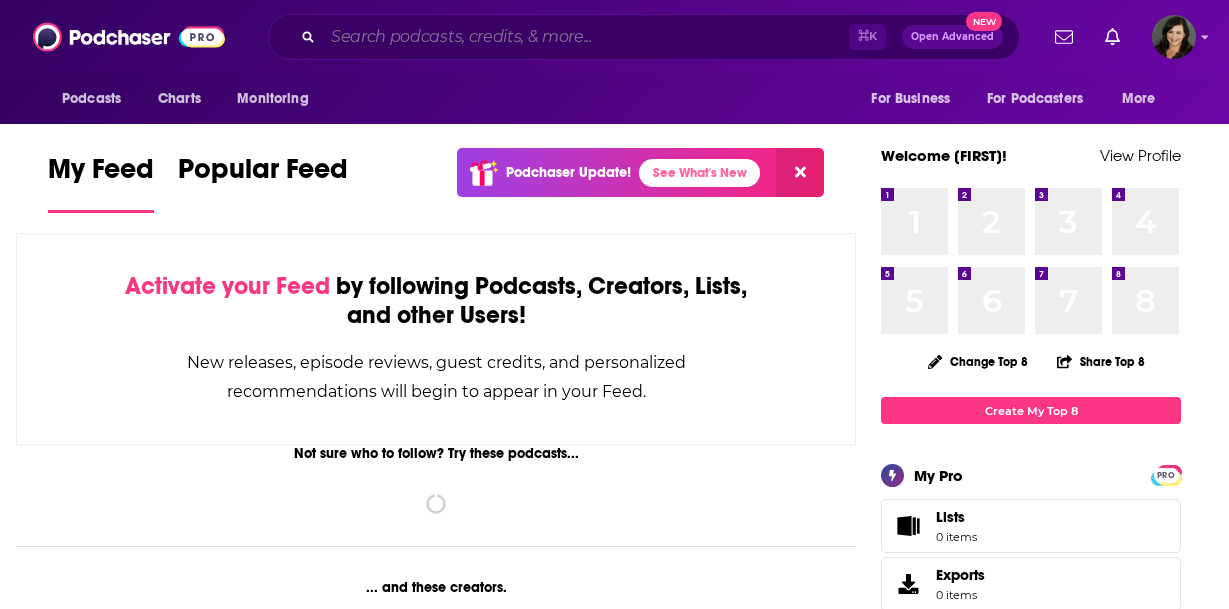click at bounding box center [586, 37] 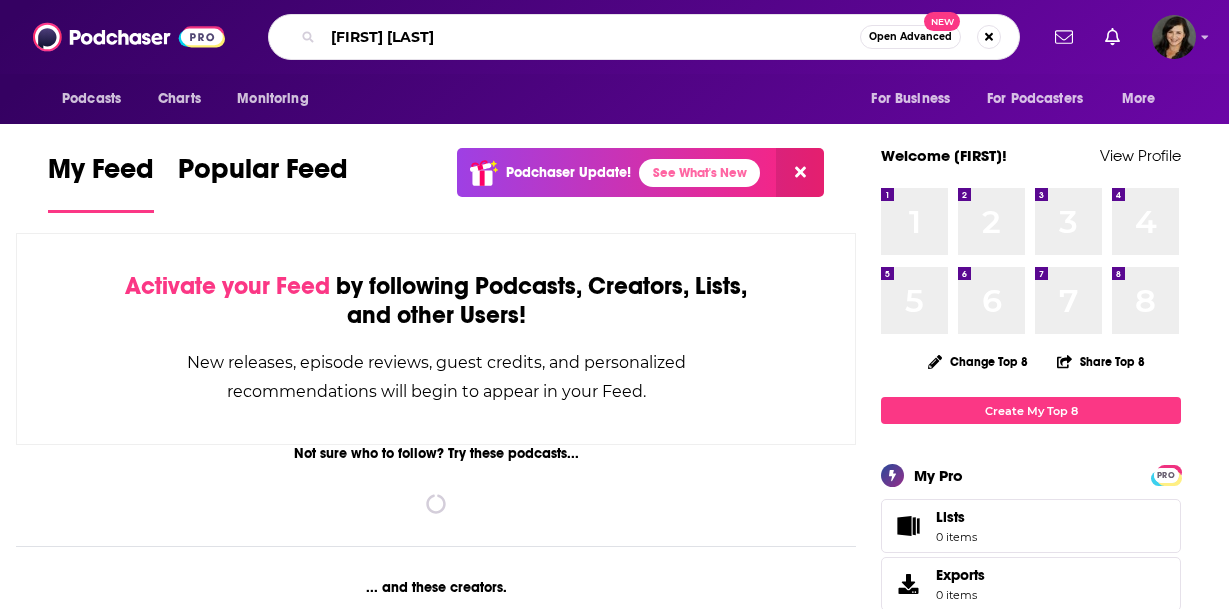 type on "[FIRST] [LAST]" 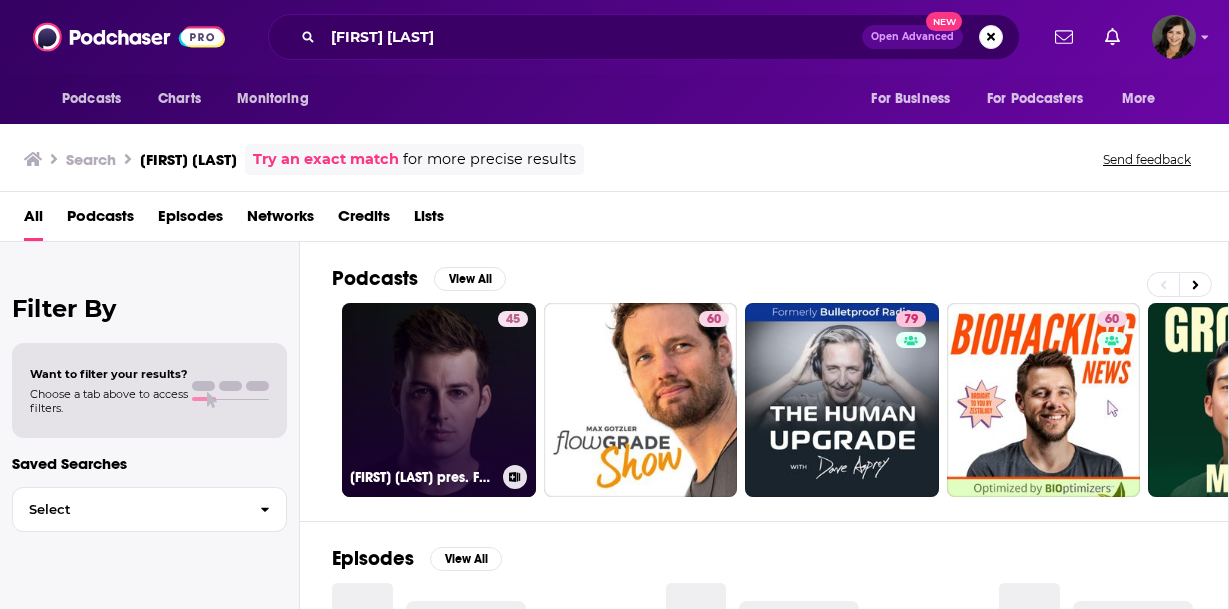click on "45 [FIRST] [LAST] pres. FALLOUT RADIO" at bounding box center (439, 400) 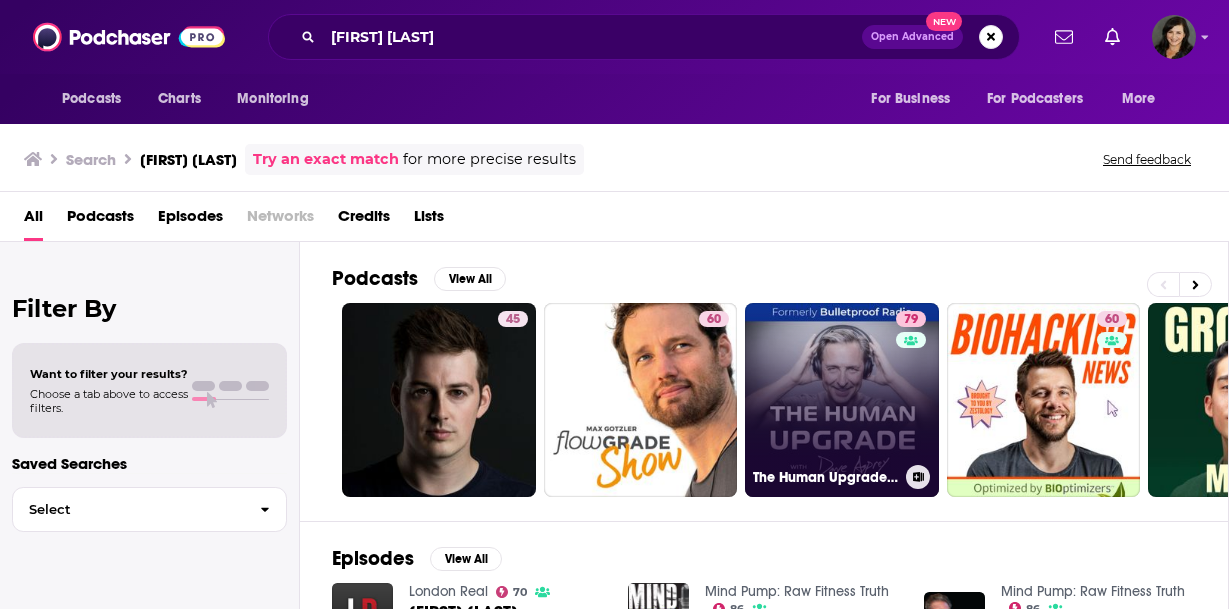 click on "79 The Human Upgrade: Biohacking for Longevity & Performance" at bounding box center (842, 400) 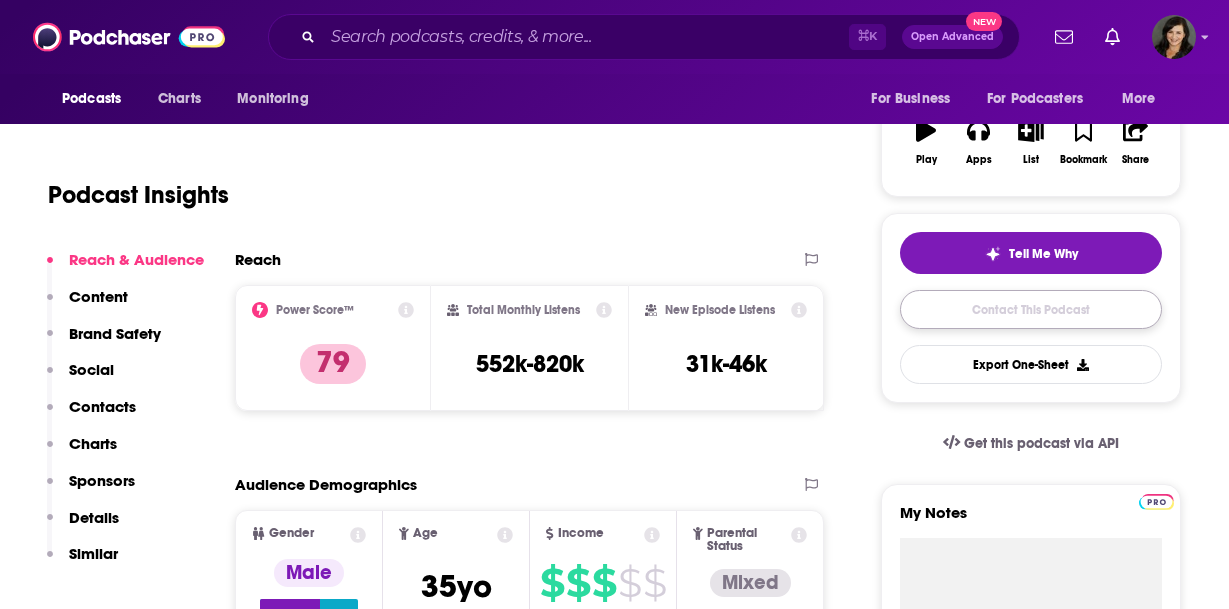 click on "Contact This Podcast" at bounding box center [1031, 309] 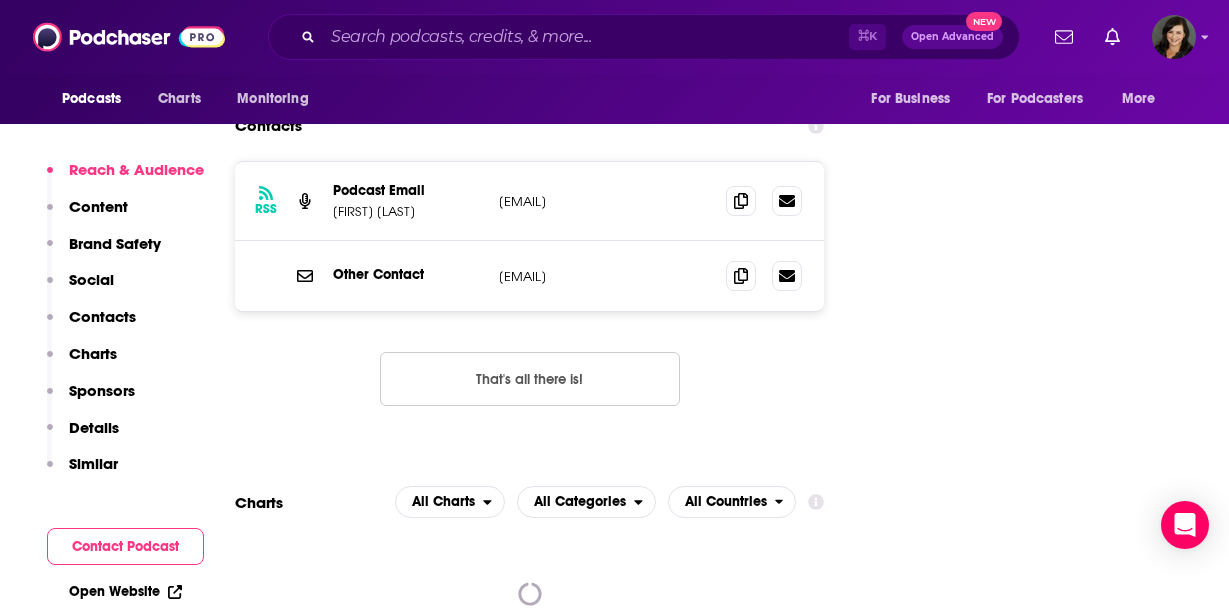 scroll, scrollTop: 2428, scrollLeft: 0, axis: vertical 